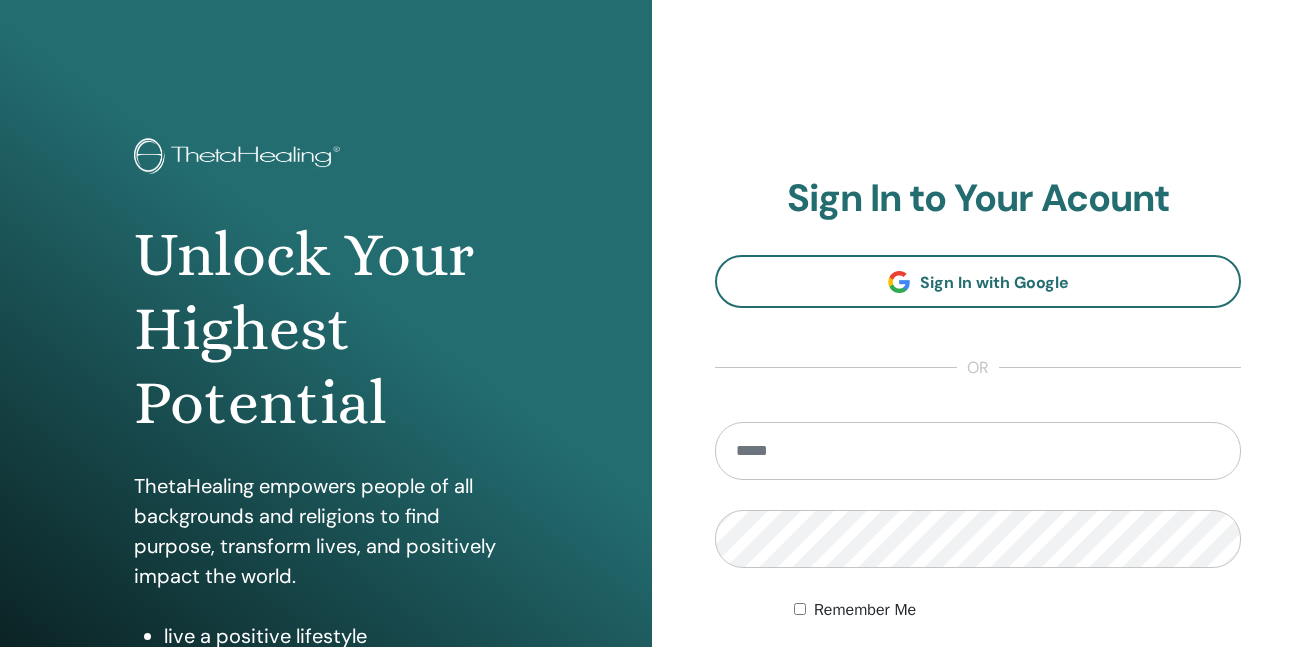 scroll, scrollTop: 0, scrollLeft: 0, axis: both 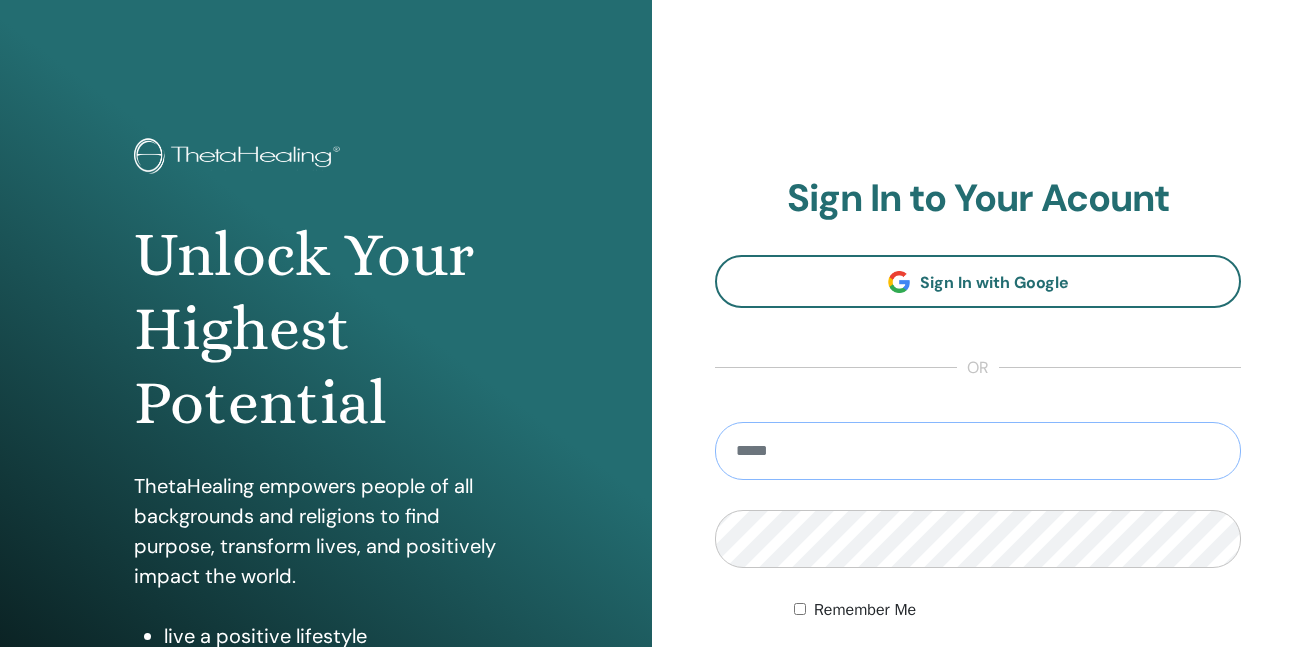 type on "**********" 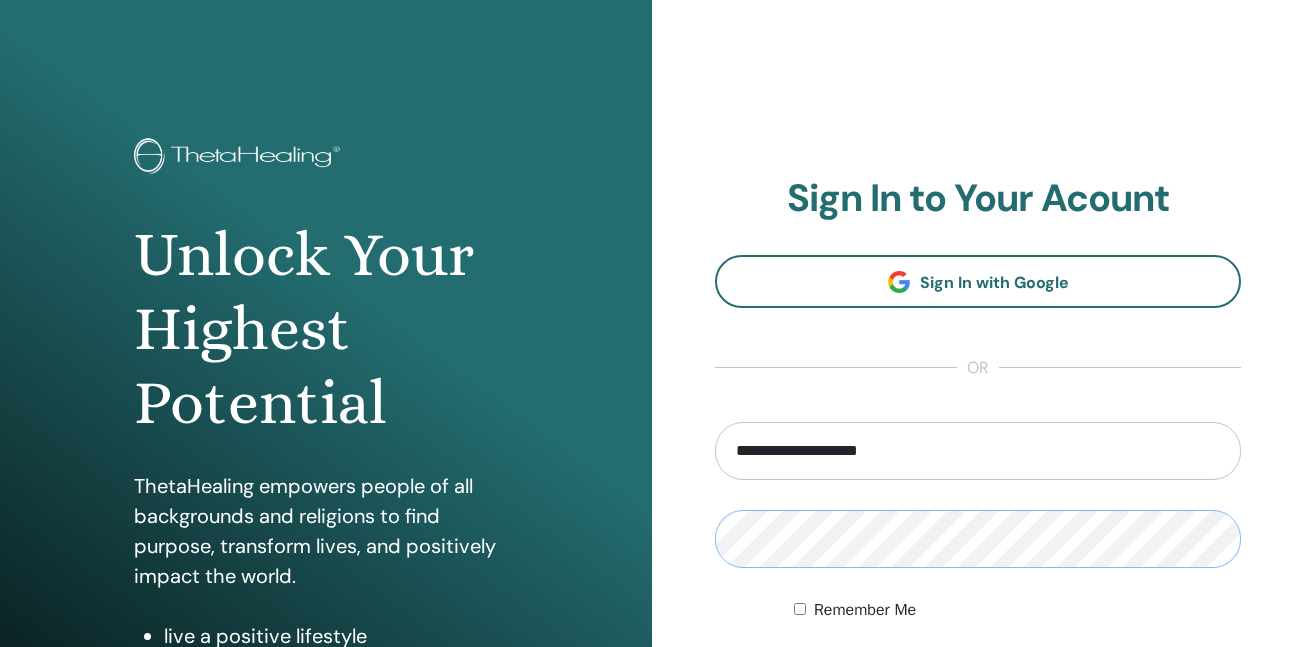 click on "Sign In" at bounding box center (978, 678) 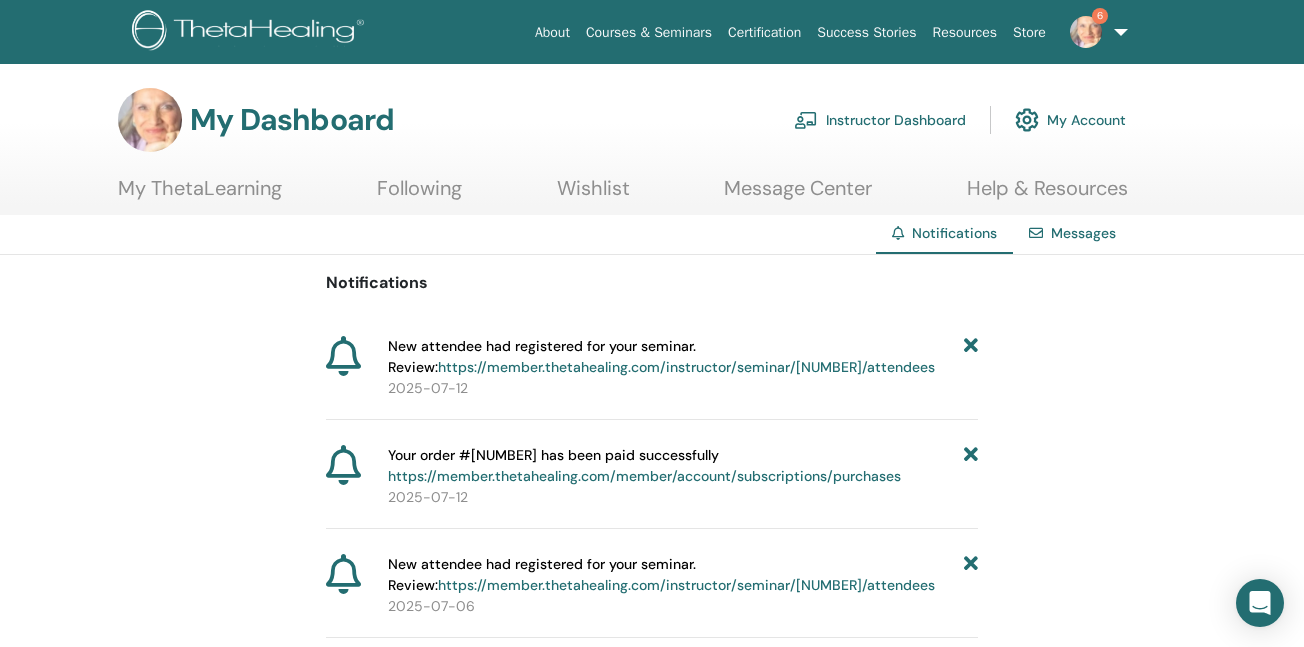 scroll, scrollTop: 0, scrollLeft: 0, axis: both 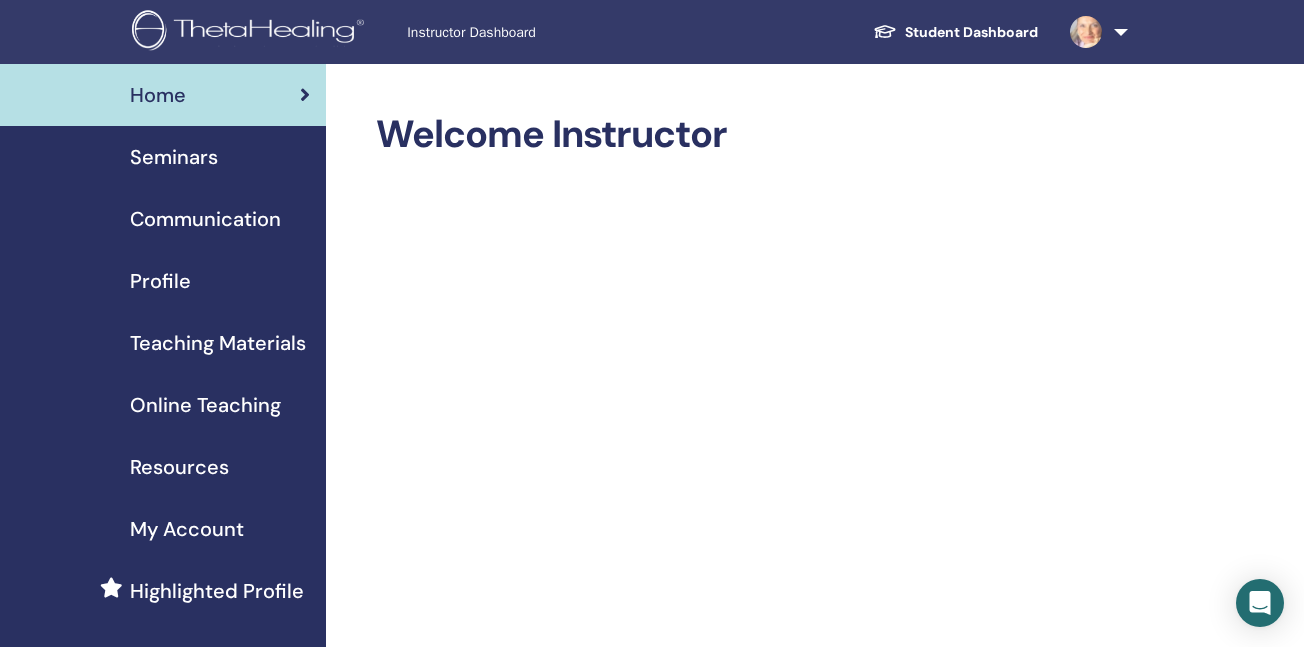 click on "Seminars" at bounding box center [174, 157] 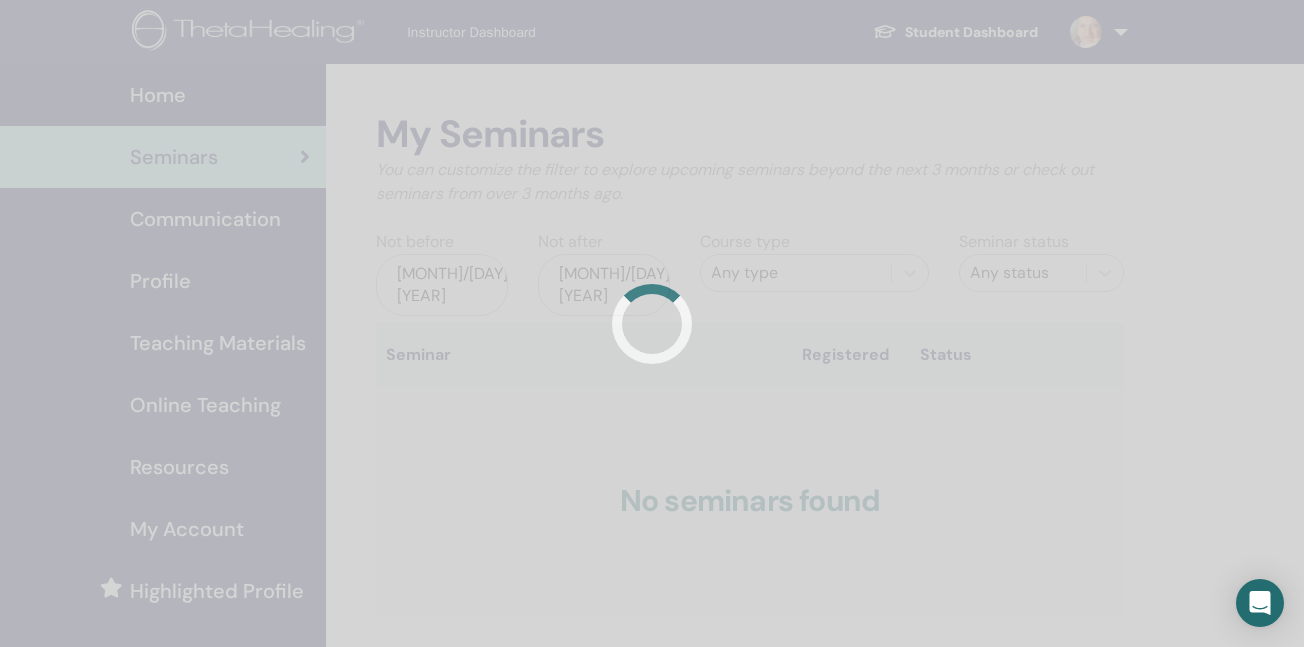 scroll, scrollTop: 0, scrollLeft: 0, axis: both 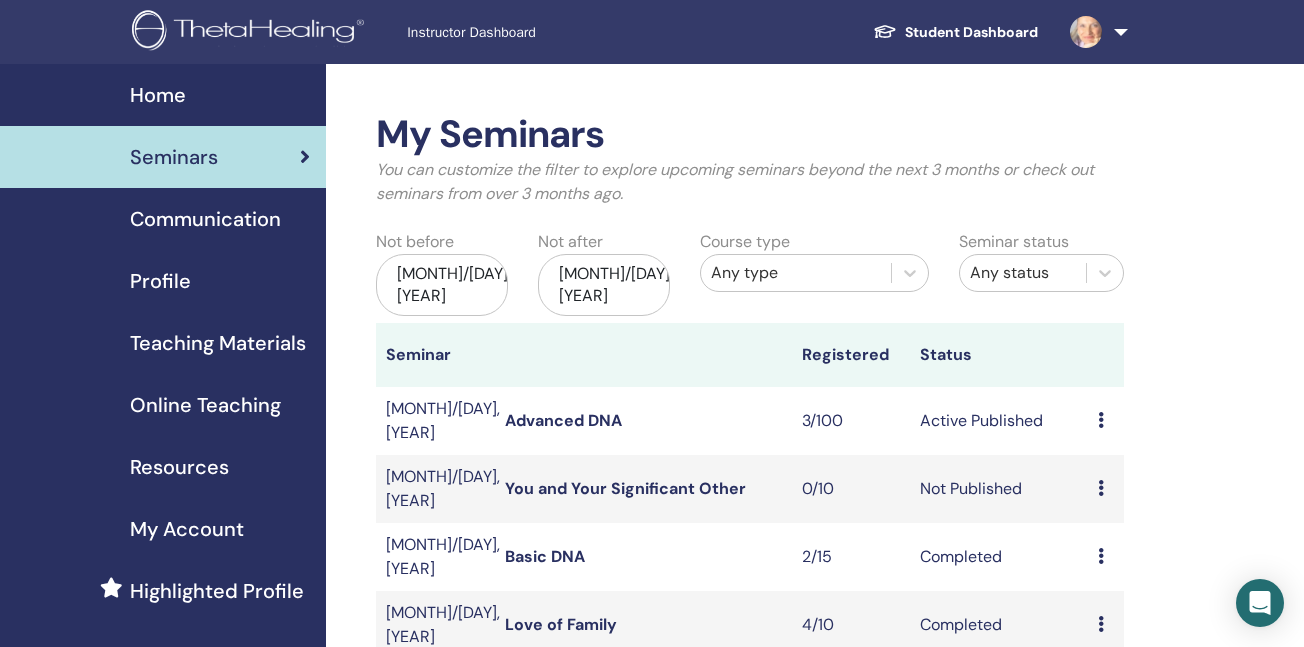 click at bounding box center [1101, 420] 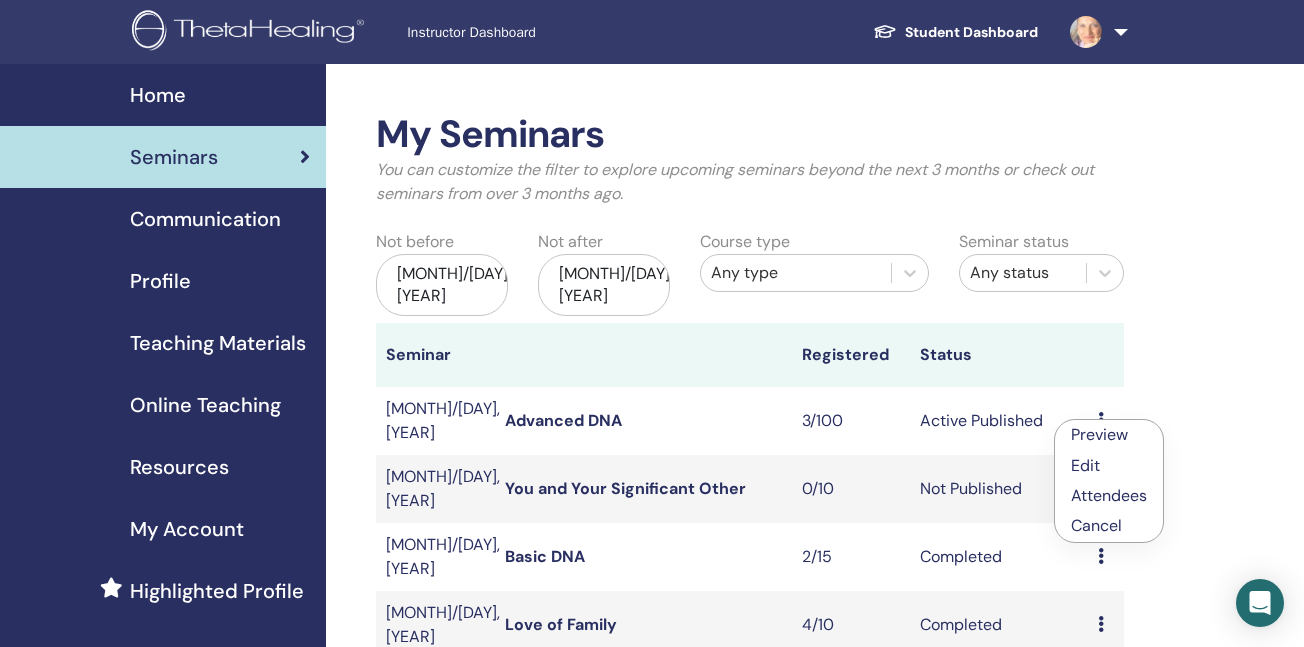 click on "Preview" at bounding box center (1099, 434) 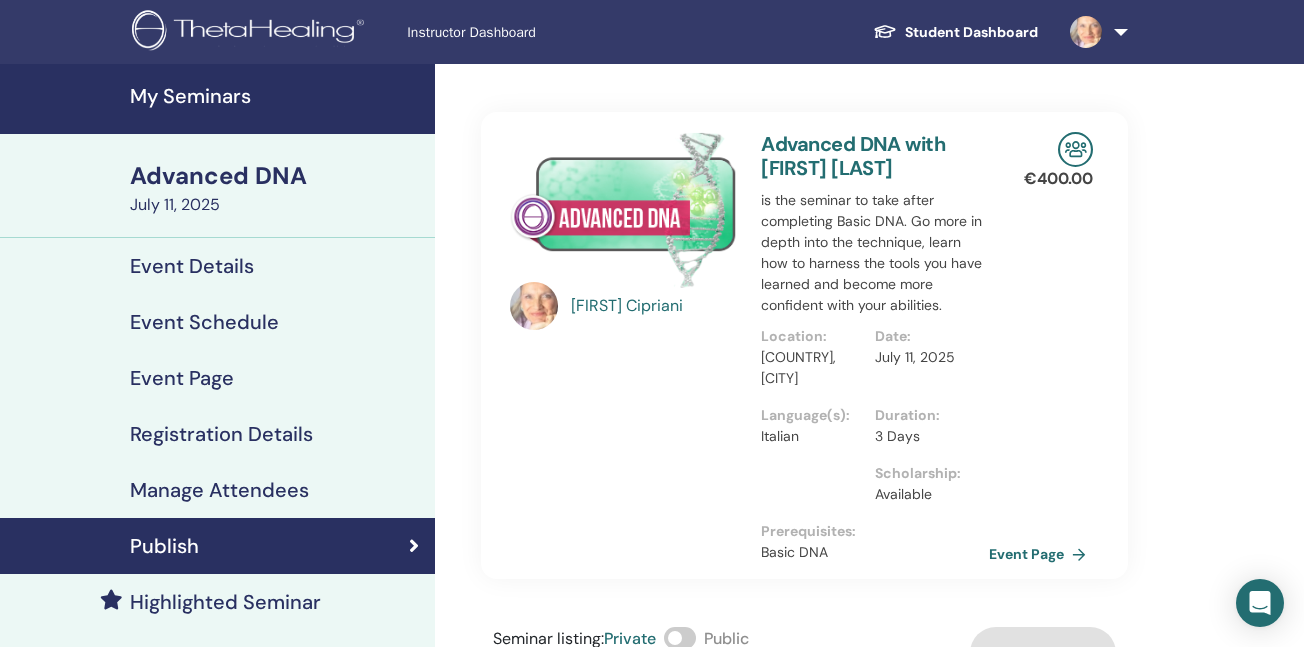 scroll, scrollTop: 0, scrollLeft: 0, axis: both 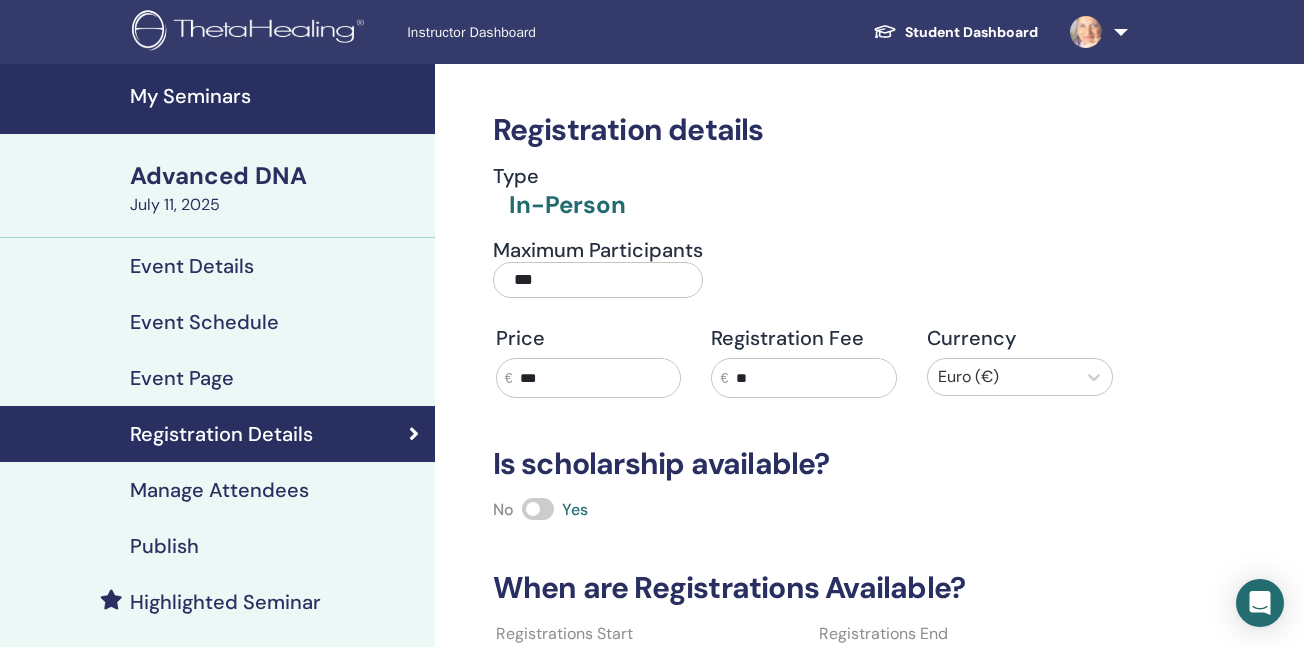 click on "Manage Attendees" at bounding box center (219, 490) 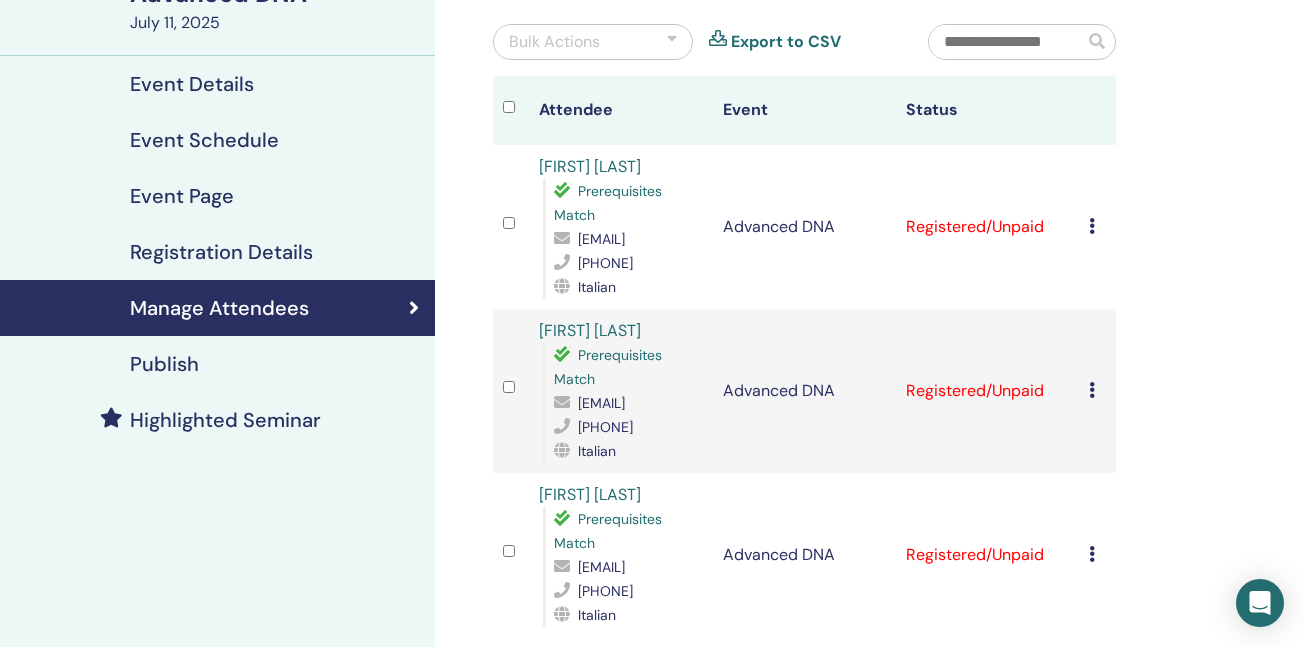 scroll, scrollTop: 180, scrollLeft: 0, axis: vertical 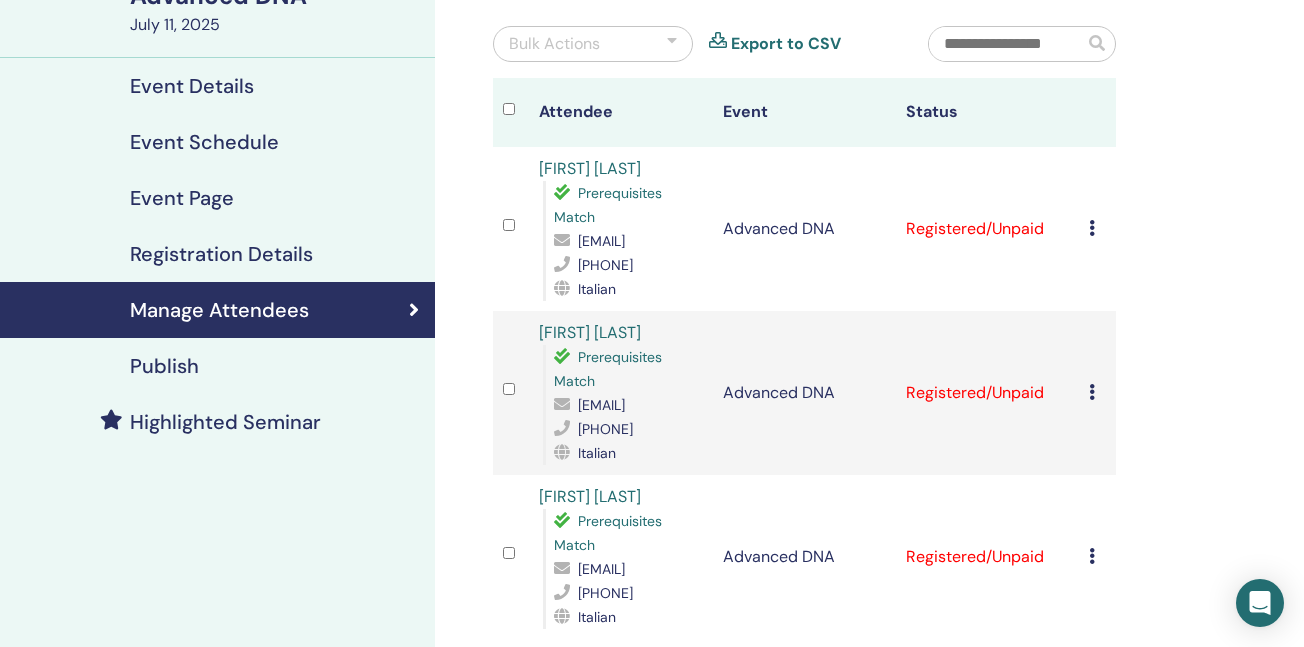click on "Cancel Registration Do not auto-certify Mark as Paid Mark as Unpaid Mark as Absent Complete and Certify Download Certificate" at bounding box center [1097, 229] 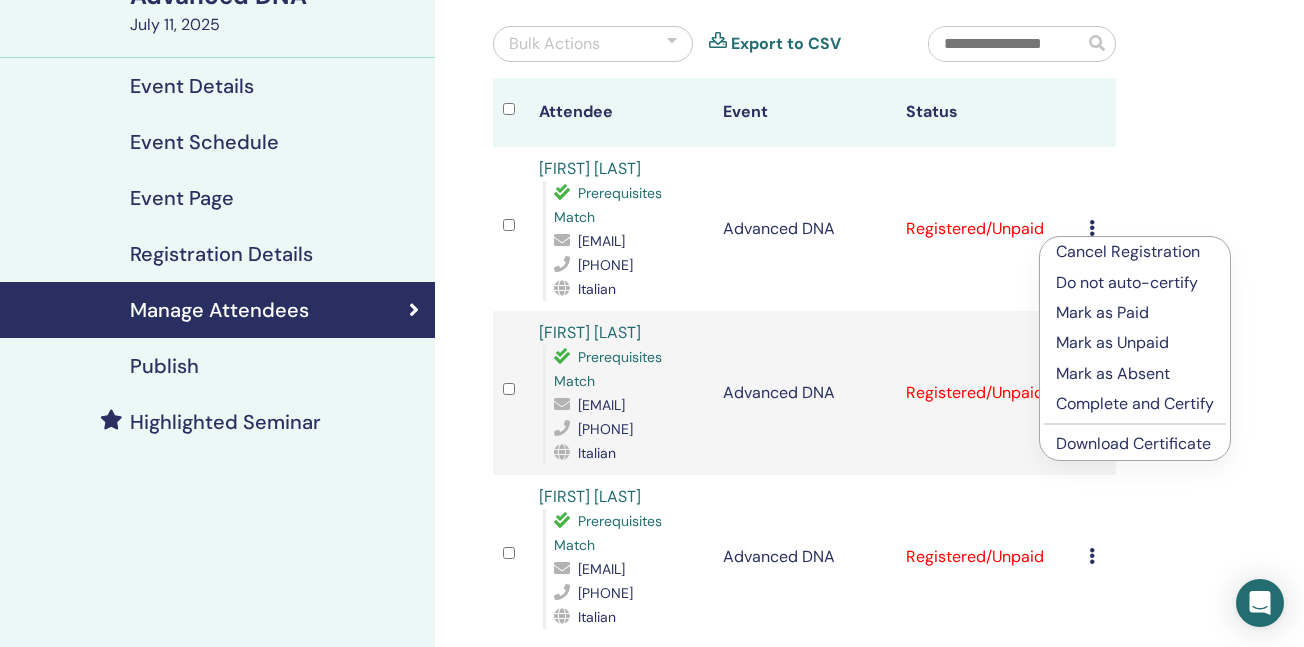 click on "Download Certificate" at bounding box center (1133, 443) 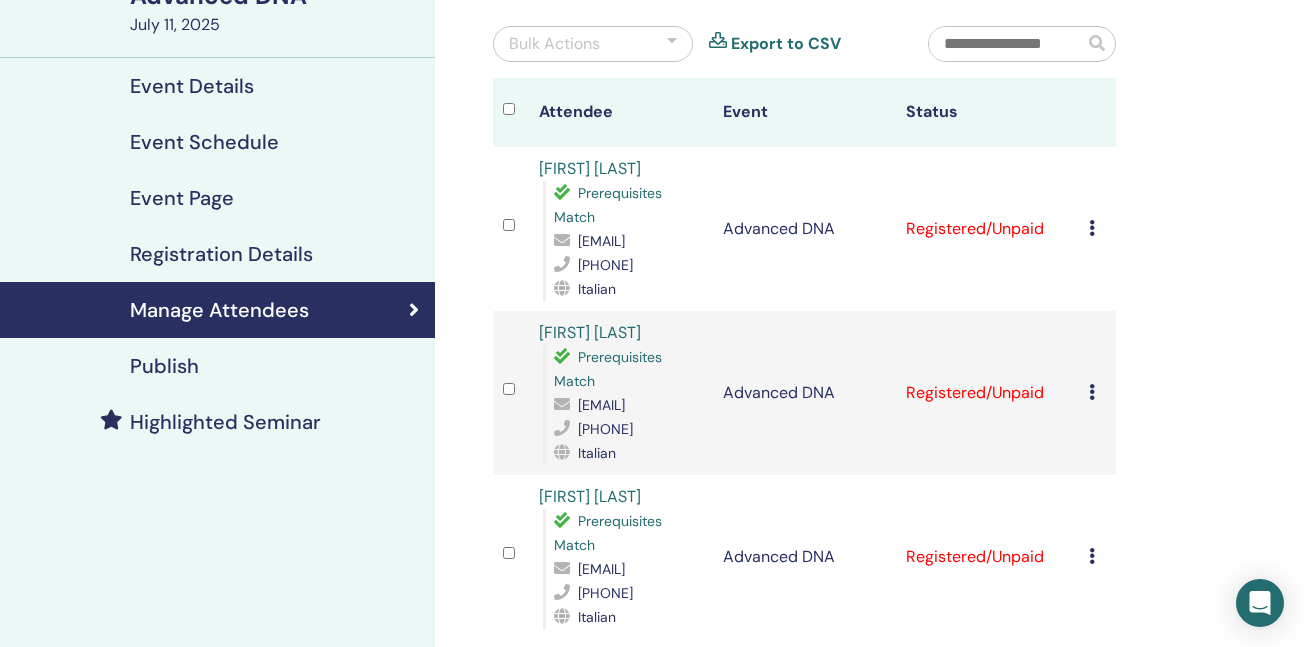 click at bounding box center [1092, 392] 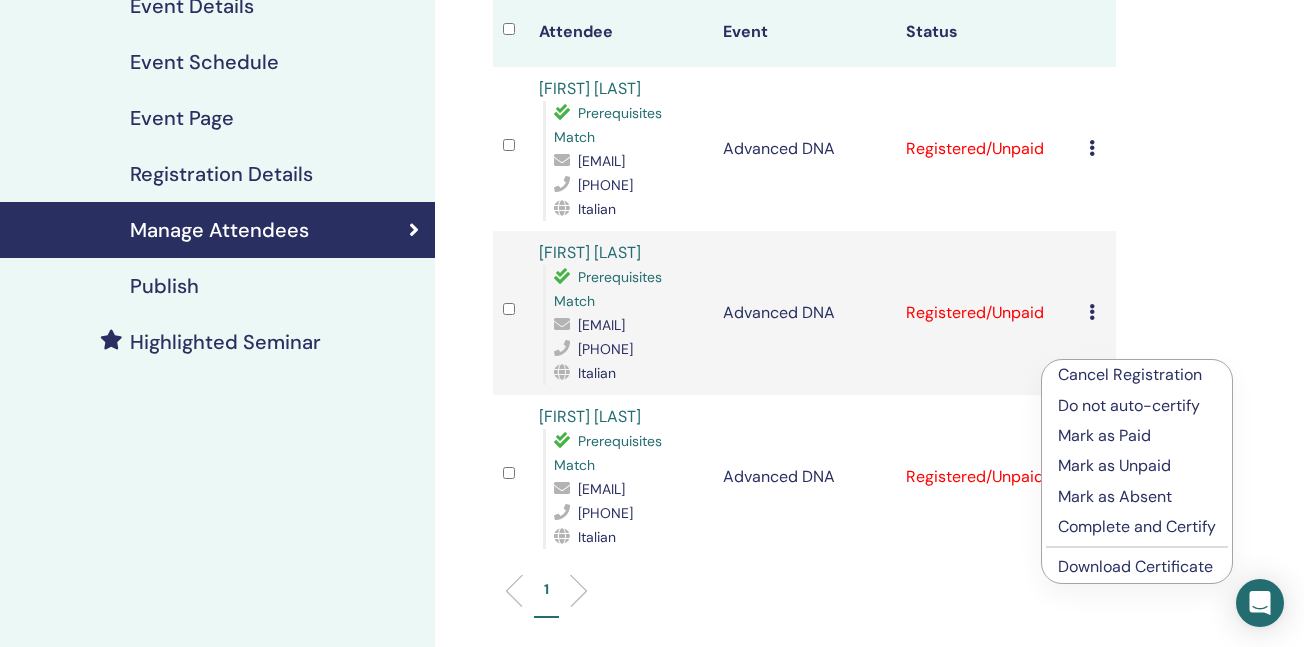 scroll, scrollTop: 262, scrollLeft: 0, axis: vertical 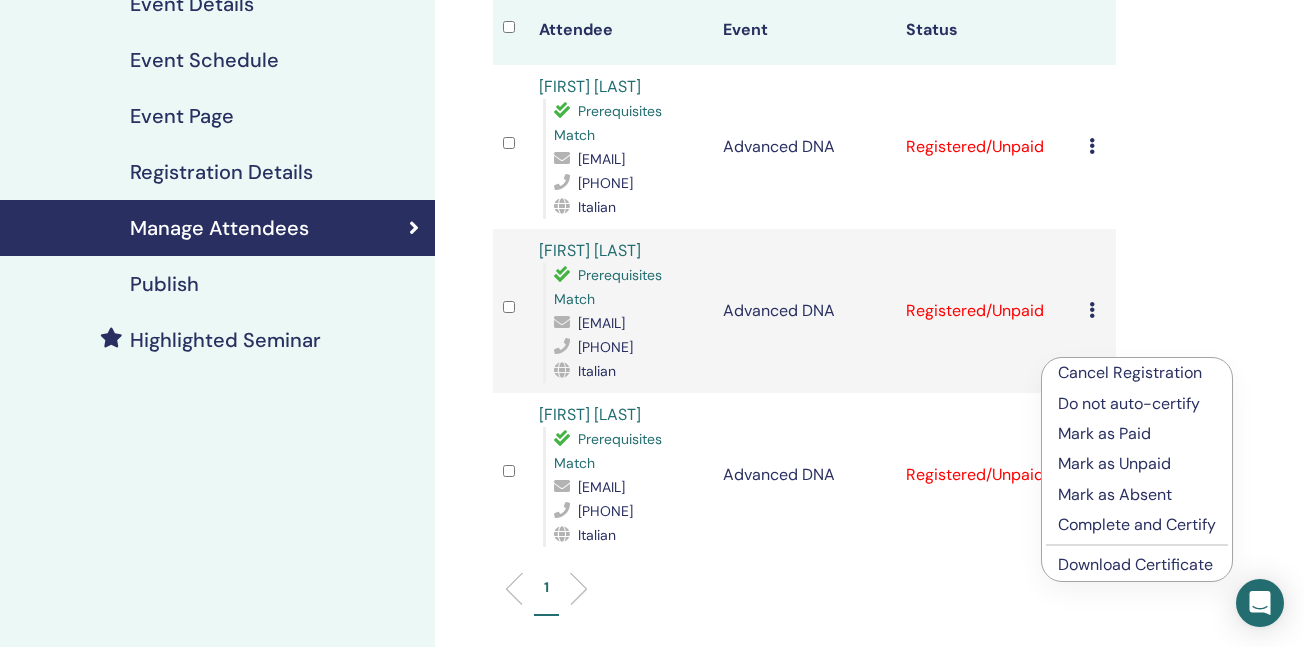 click on "Complete and Certify" at bounding box center [1137, 525] 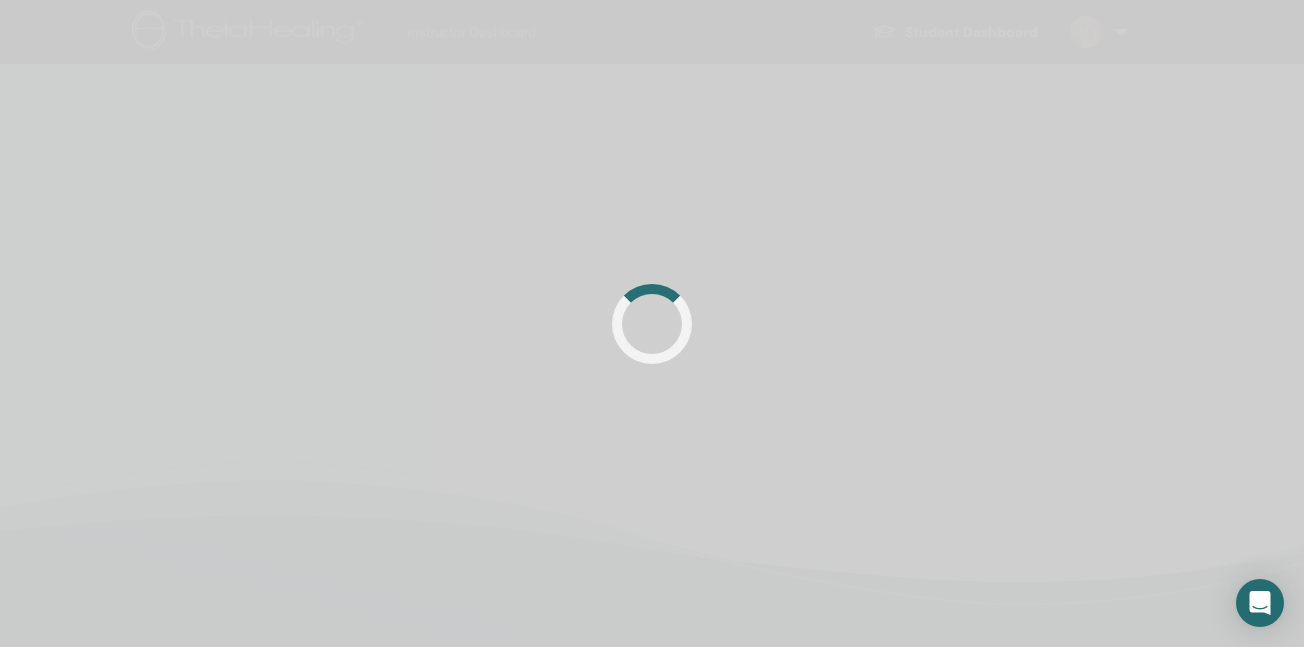 scroll, scrollTop: 262, scrollLeft: 0, axis: vertical 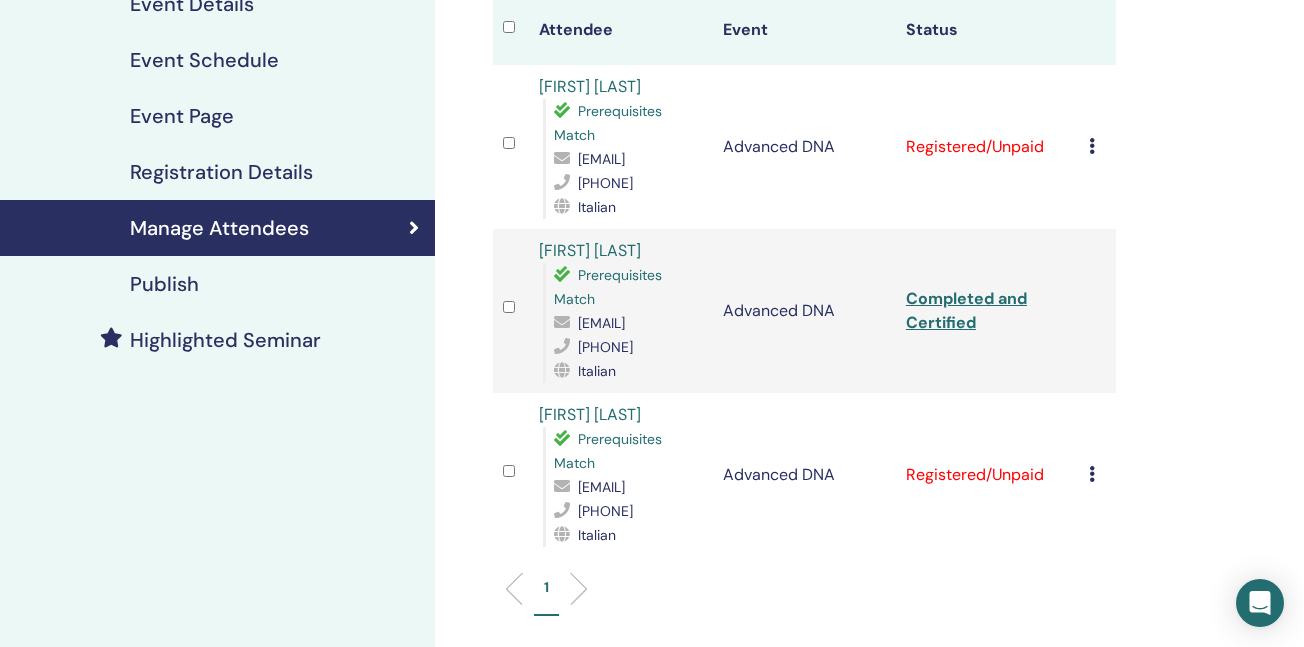 click at bounding box center (1092, 146) 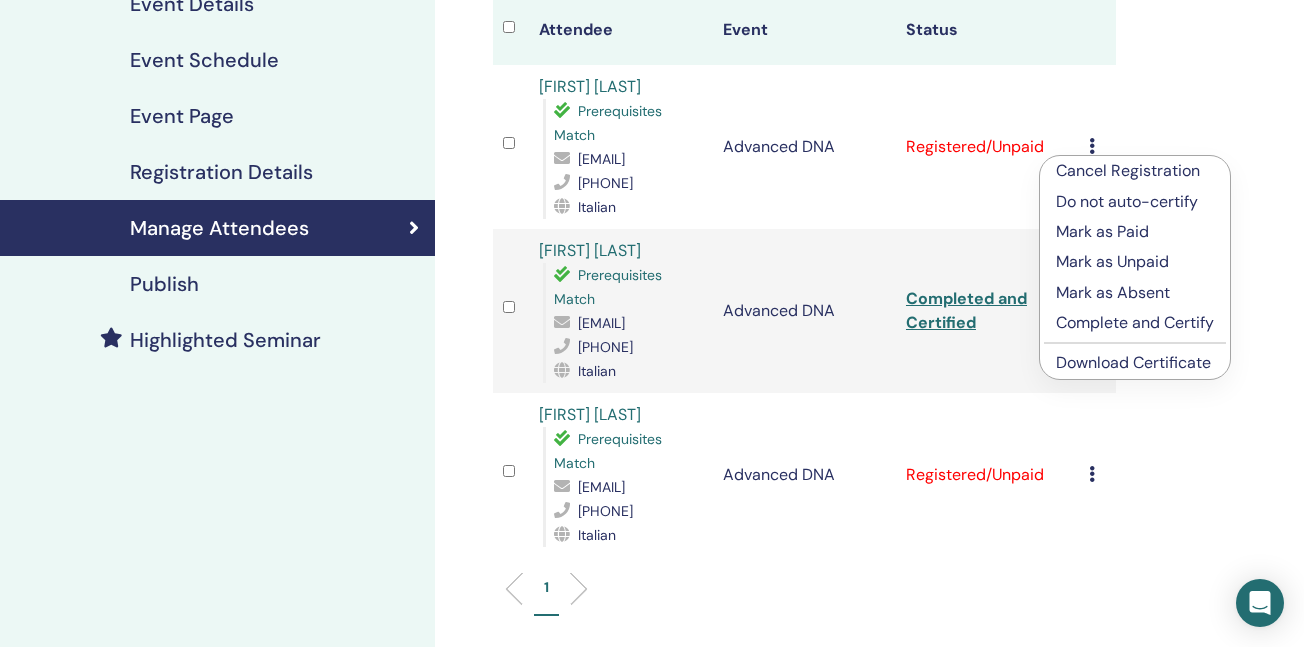 click on "Complete and Certify" at bounding box center [1135, 323] 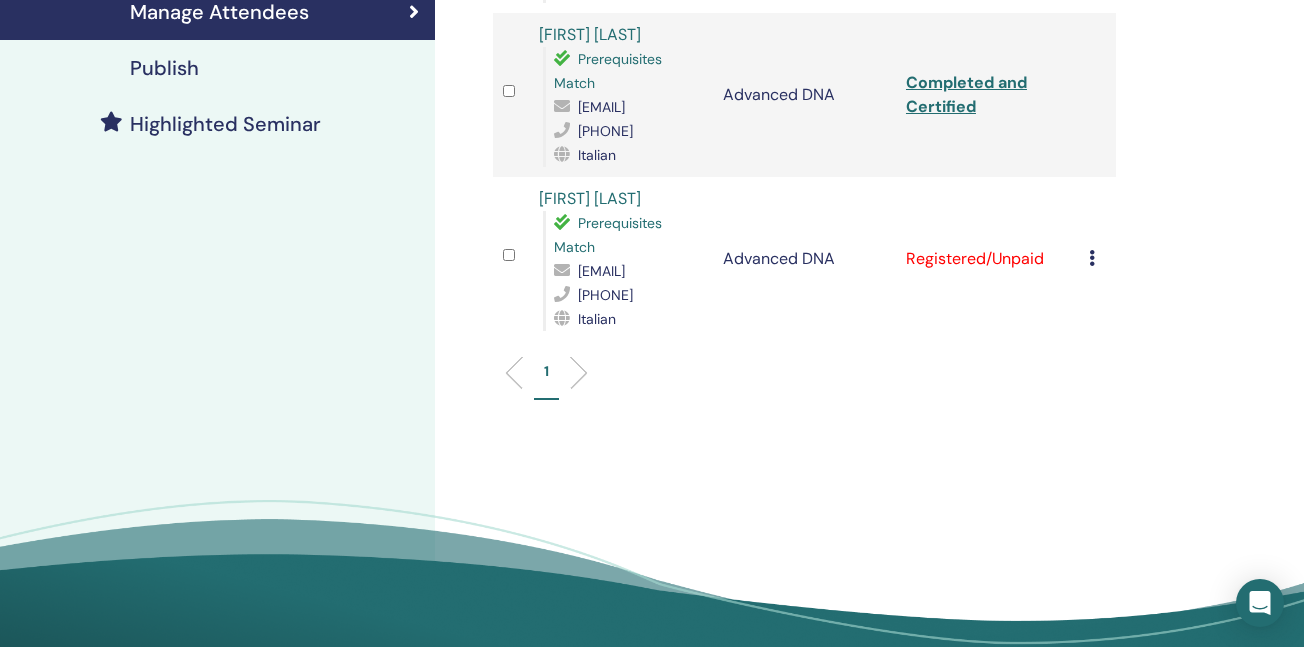 scroll, scrollTop: 486, scrollLeft: 0, axis: vertical 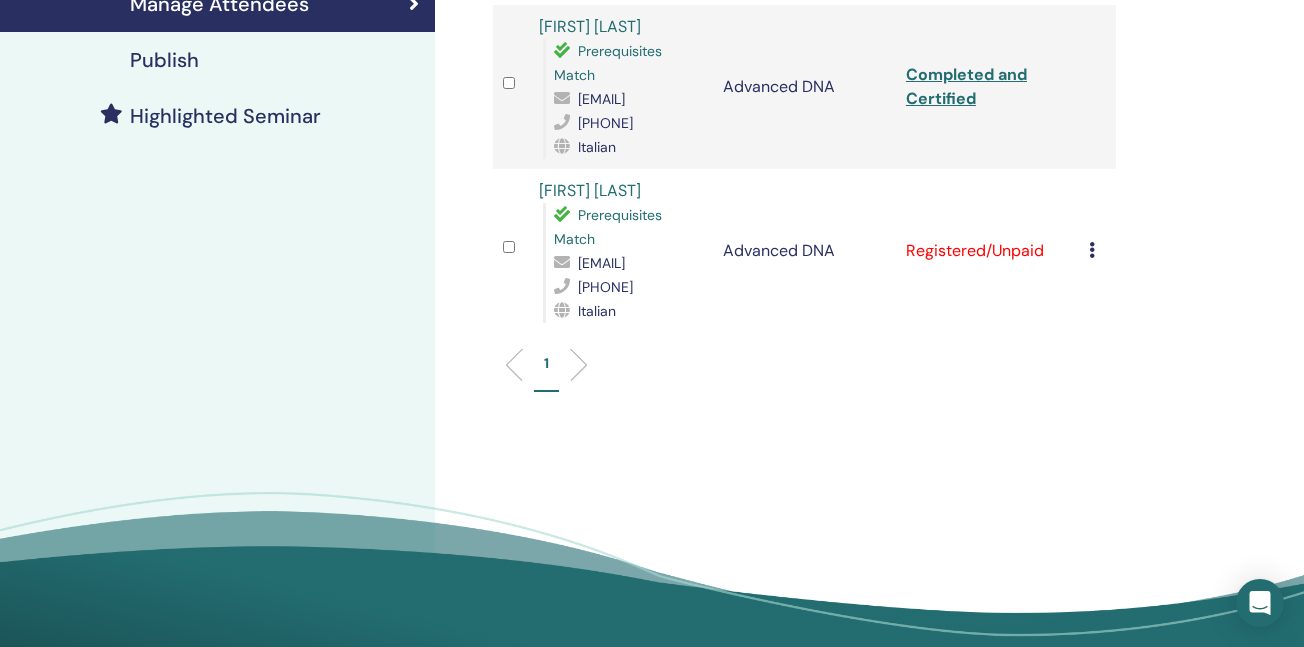 click at bounding box center (1092, 250) 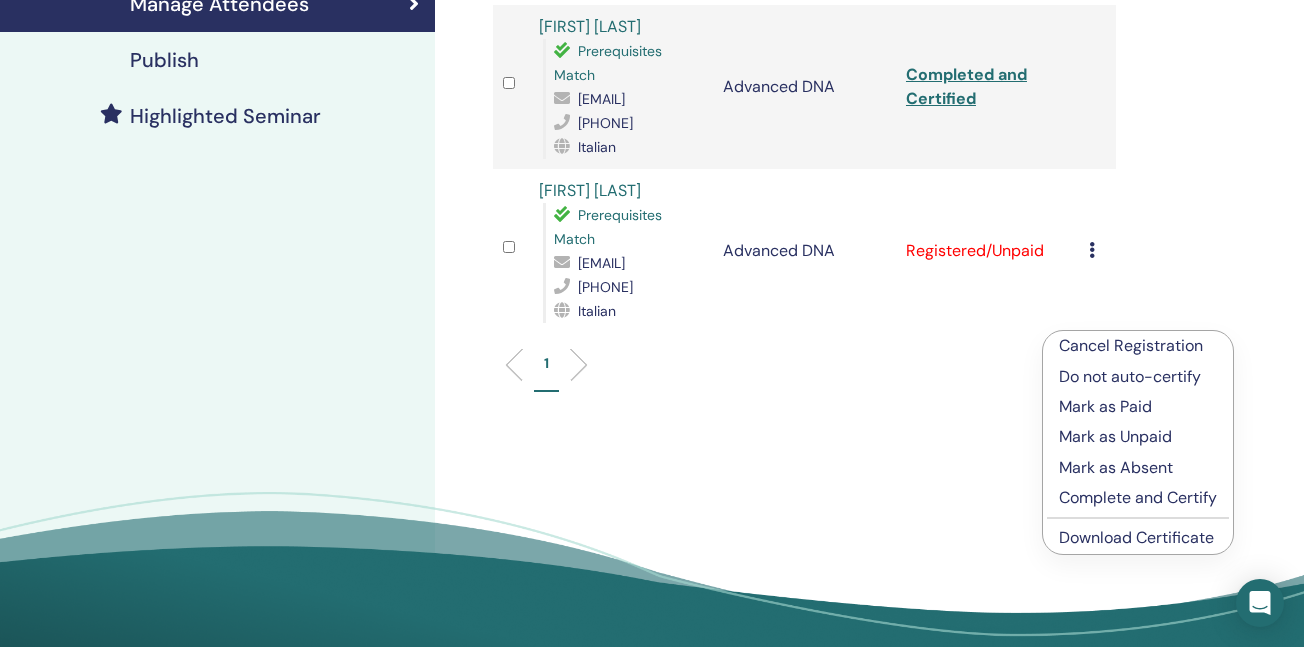 click on "Complete and Certify" at bounding box center [1138, 498] 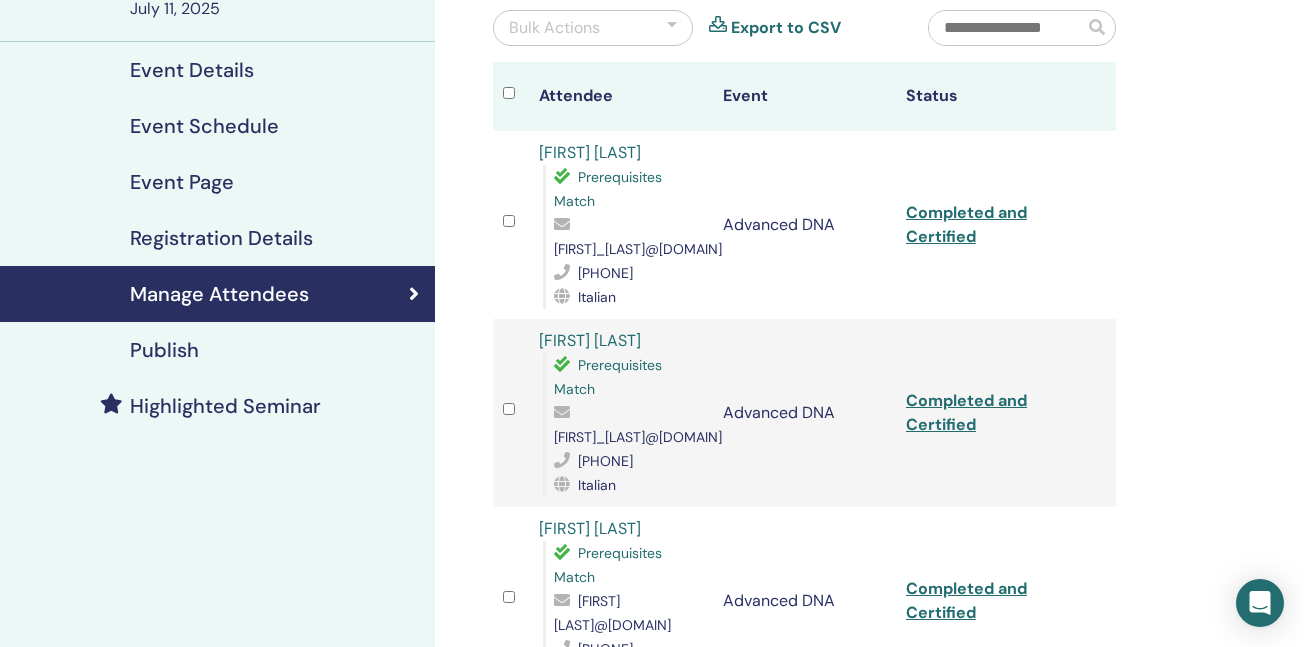 scroll, scrollTop: 0, scrollLeft: 0, axis: both 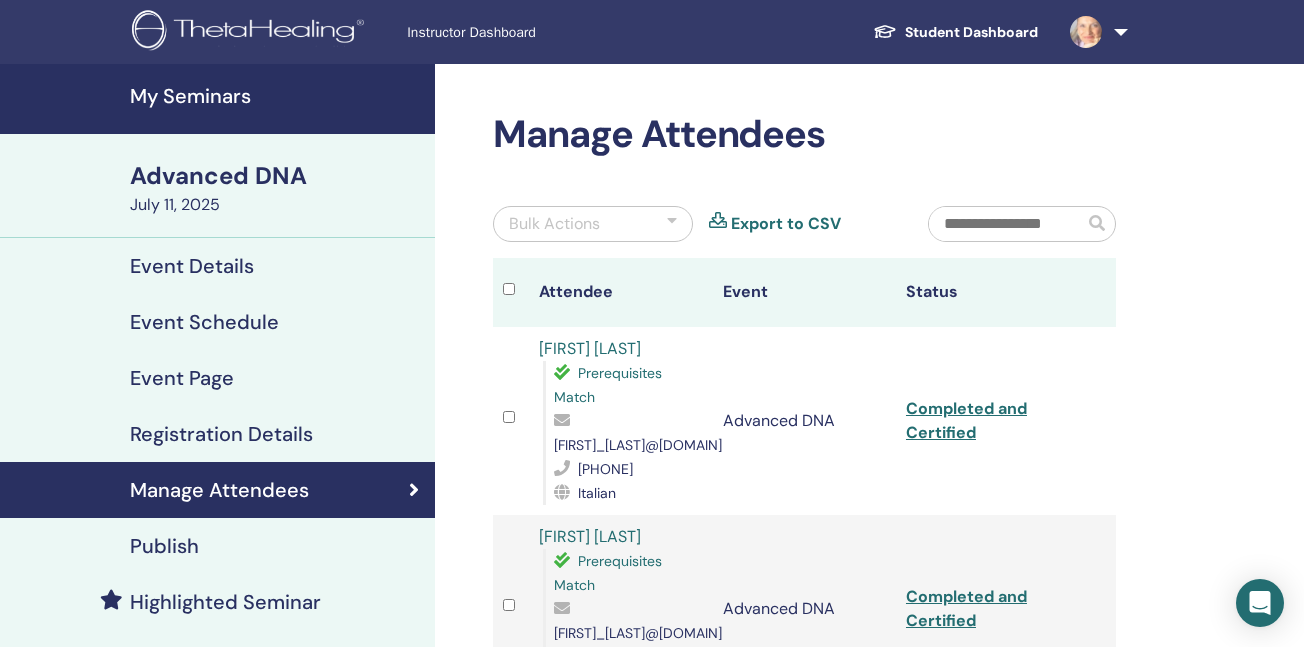 click on "Completed and Certified" at bounding box center (966, 420) 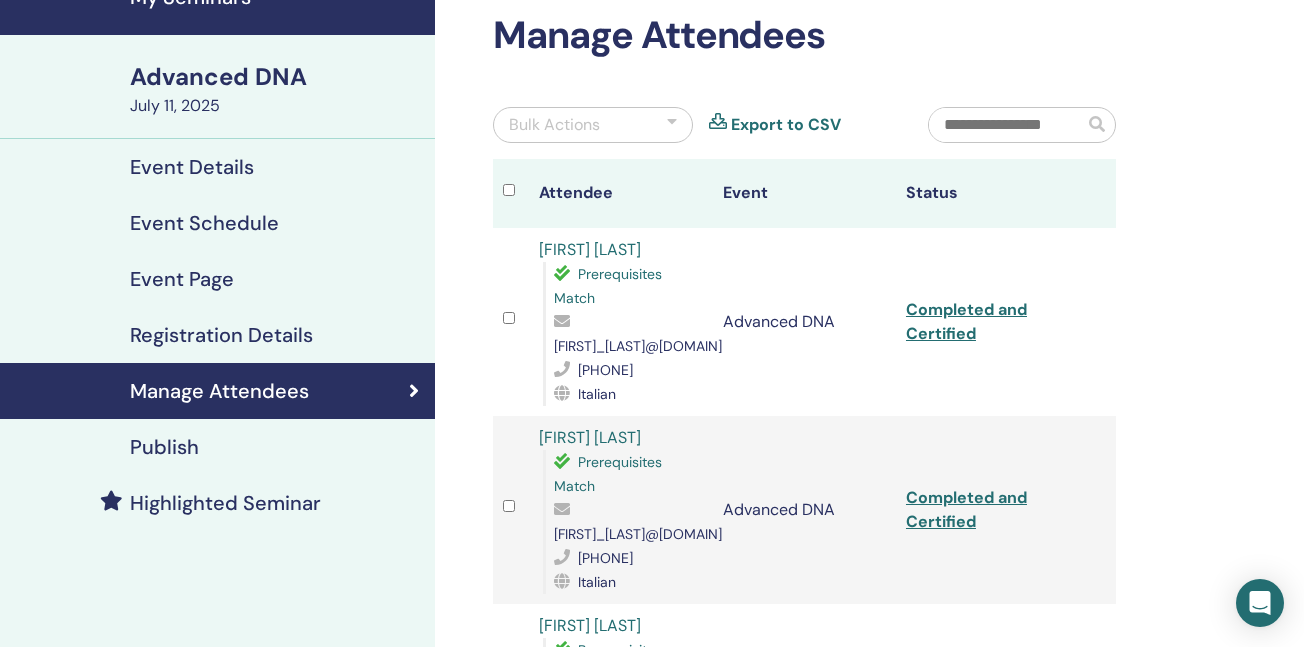 scroll, scrollTop: 112, scrollLeft: 0, axis: vertical 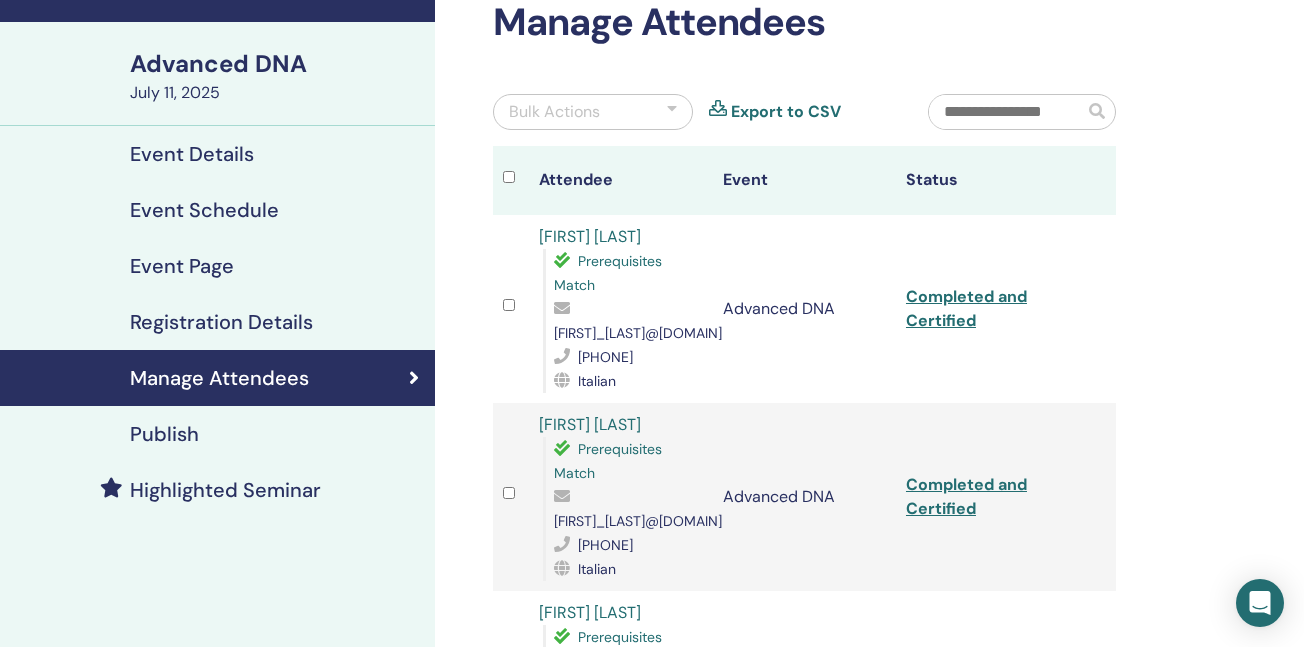 click on "Completed and Certified" at bounding box center (966, 496) 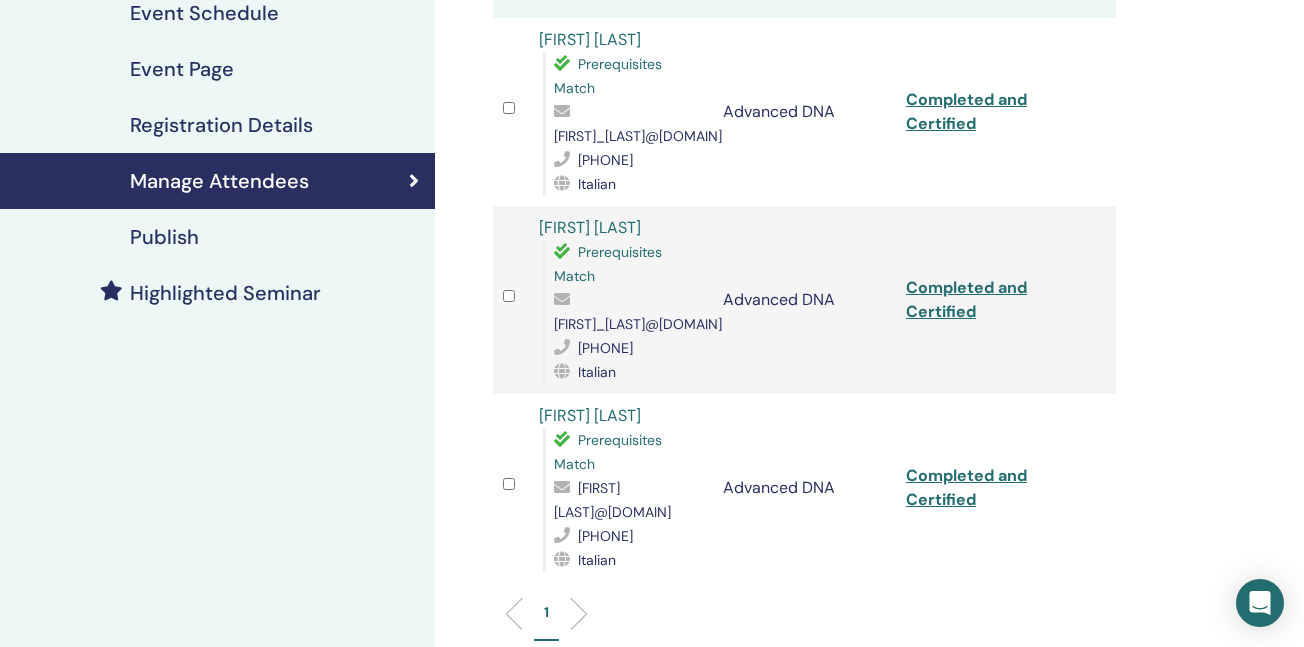 scroll, scrollTop: 312, scrollLeft: 0, axis: vertical 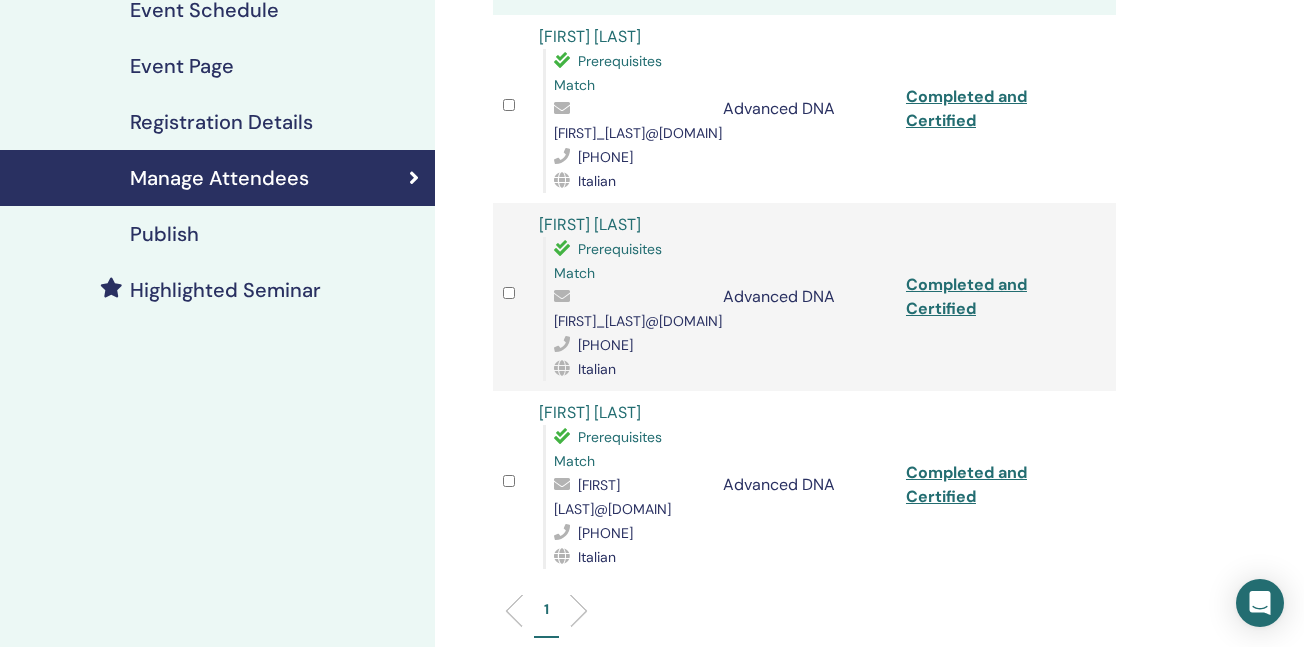 click on "Completed and Certified" at bounding box center (966, 484) 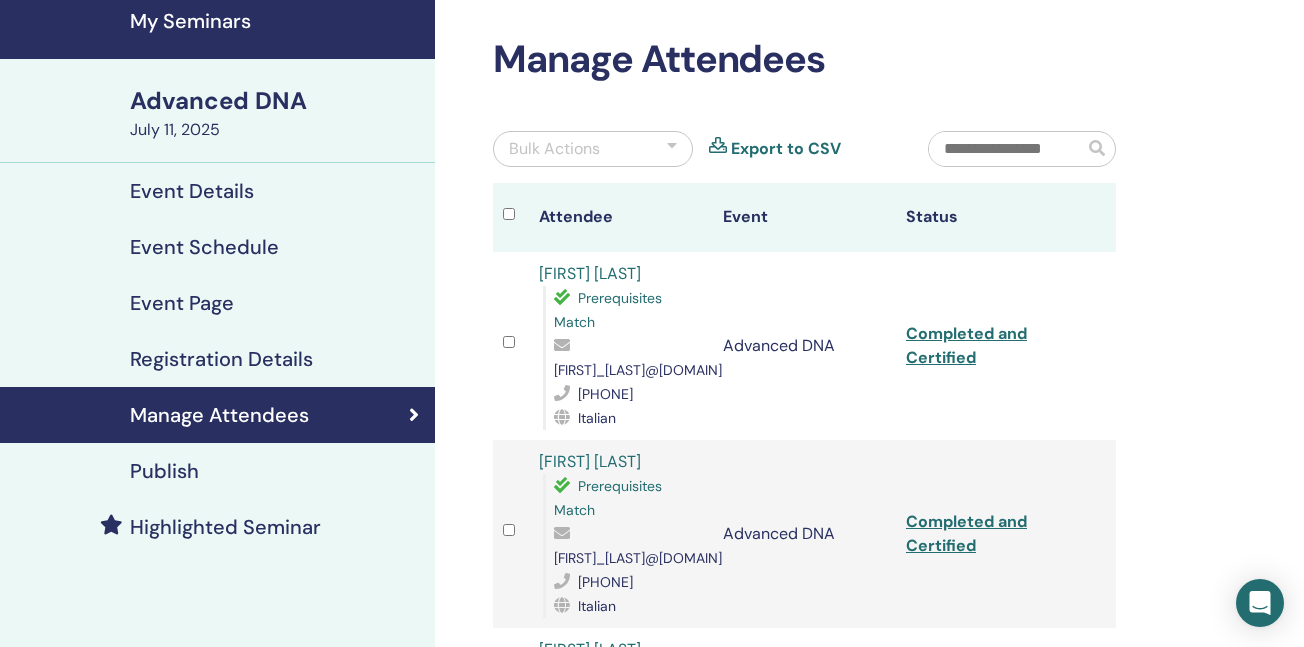 scroll, scrollTop: 59, scrollLeft: 0, axis: vertical 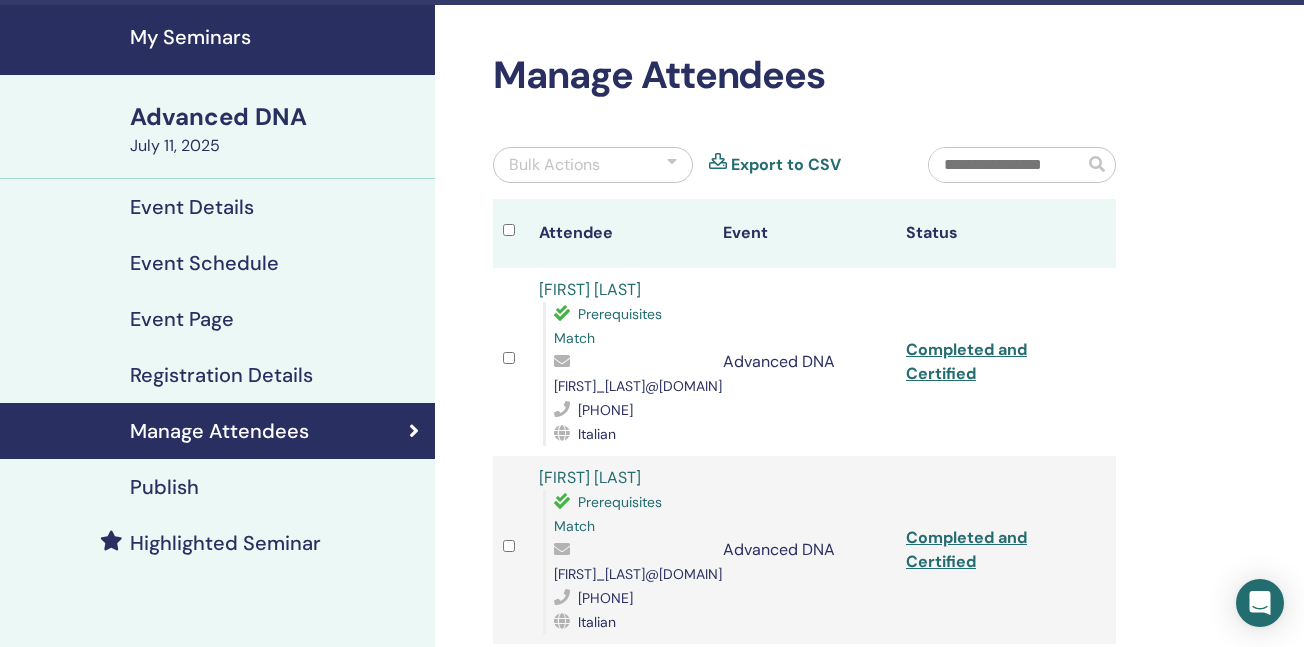 click on "Export to CSV" at bounding box center [786, 165] 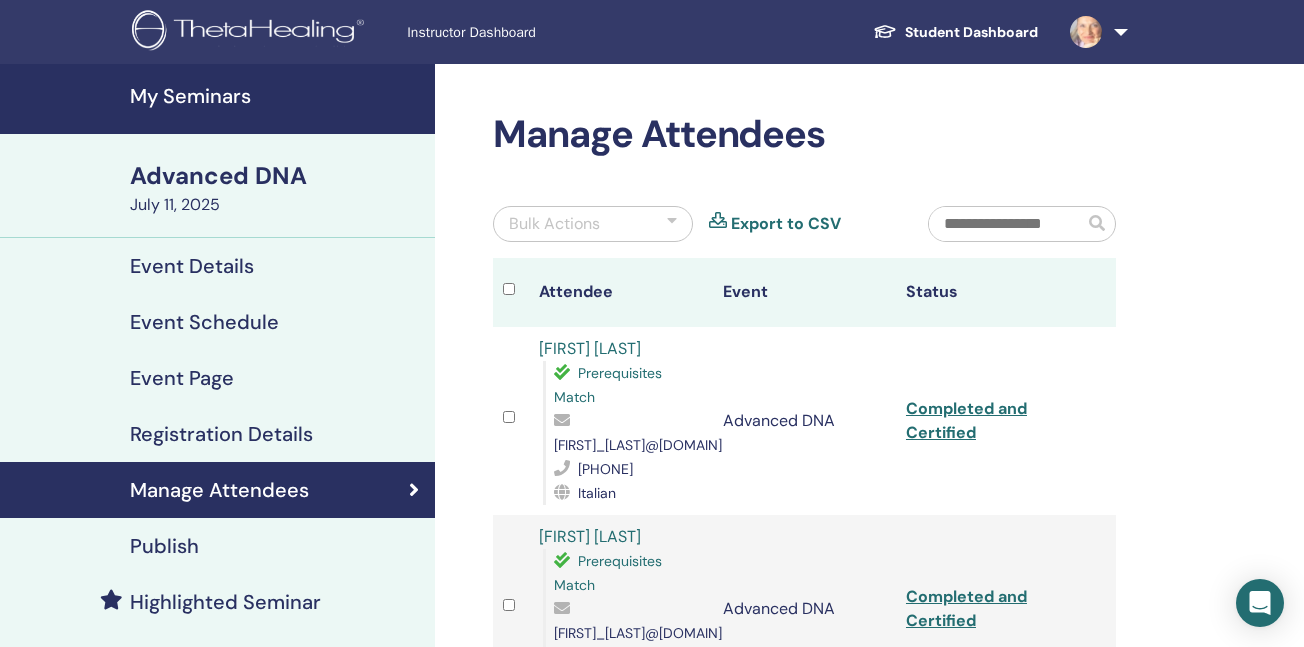 scroll, scrollTop: 0, scrollLeft: 0, axis: both 